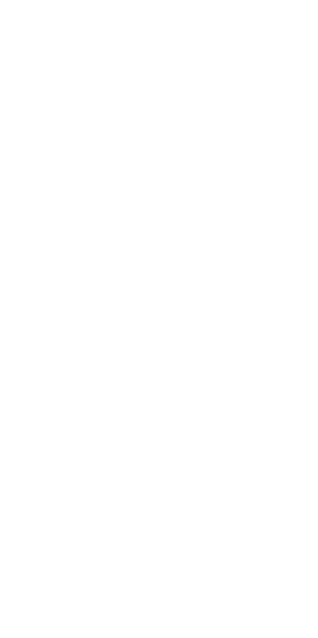 scroll, scrollTop: 0, scrollLeft: 0, axis: both 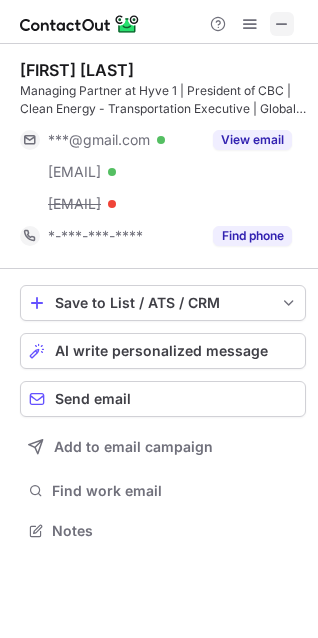 click at bounding box center [282, 24] 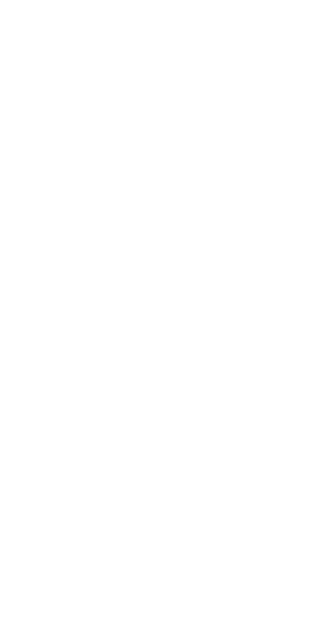 scroll, scrollTop: 0, scrollLeft: 0, axis: both 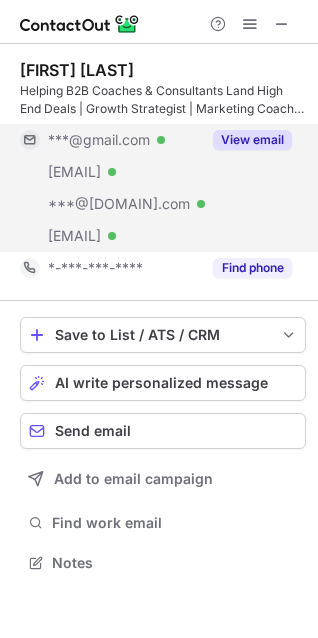 click on "View email" at bounding box center (252, 140) 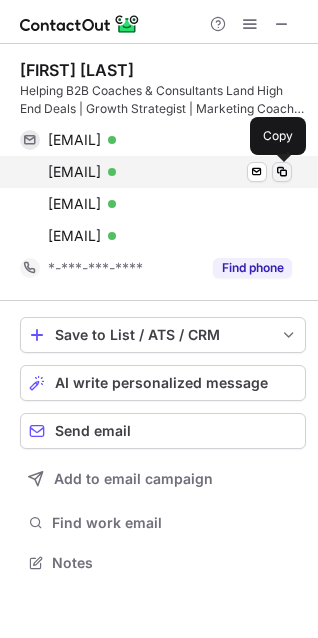 click at bounding box center (282, 172) 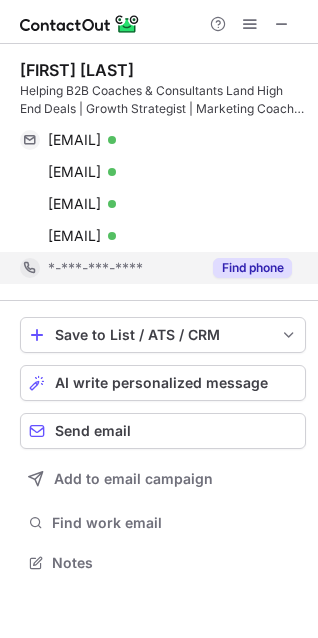 click on "Find phone" at bounding box center (252, 268) 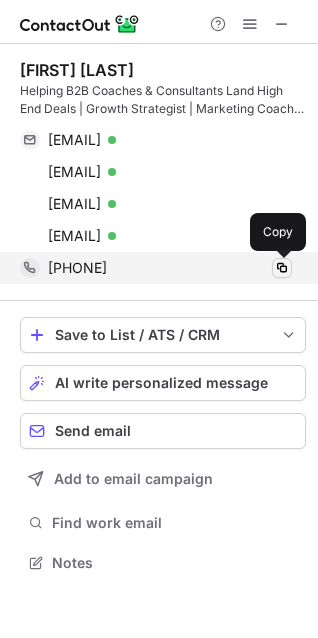 click at bounding box center (282, 268) 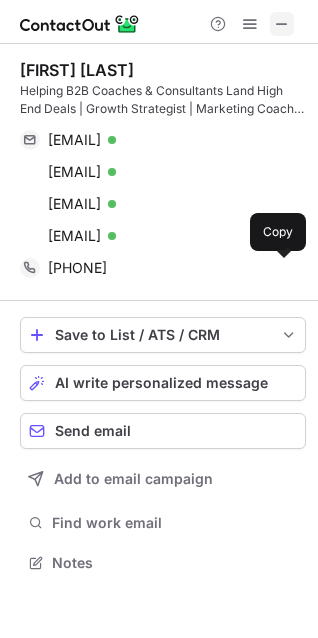 click at bounding box center [282, 24] 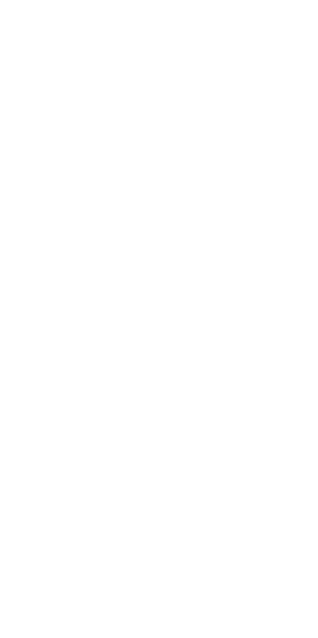 scroll, scrollTop: 0, scrollLeft: 0, axis: both 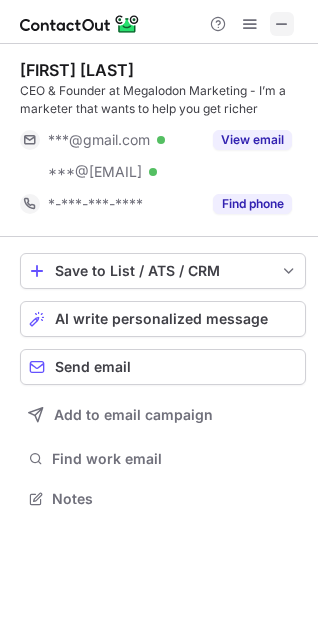 click at bounding box center (282, 24) 